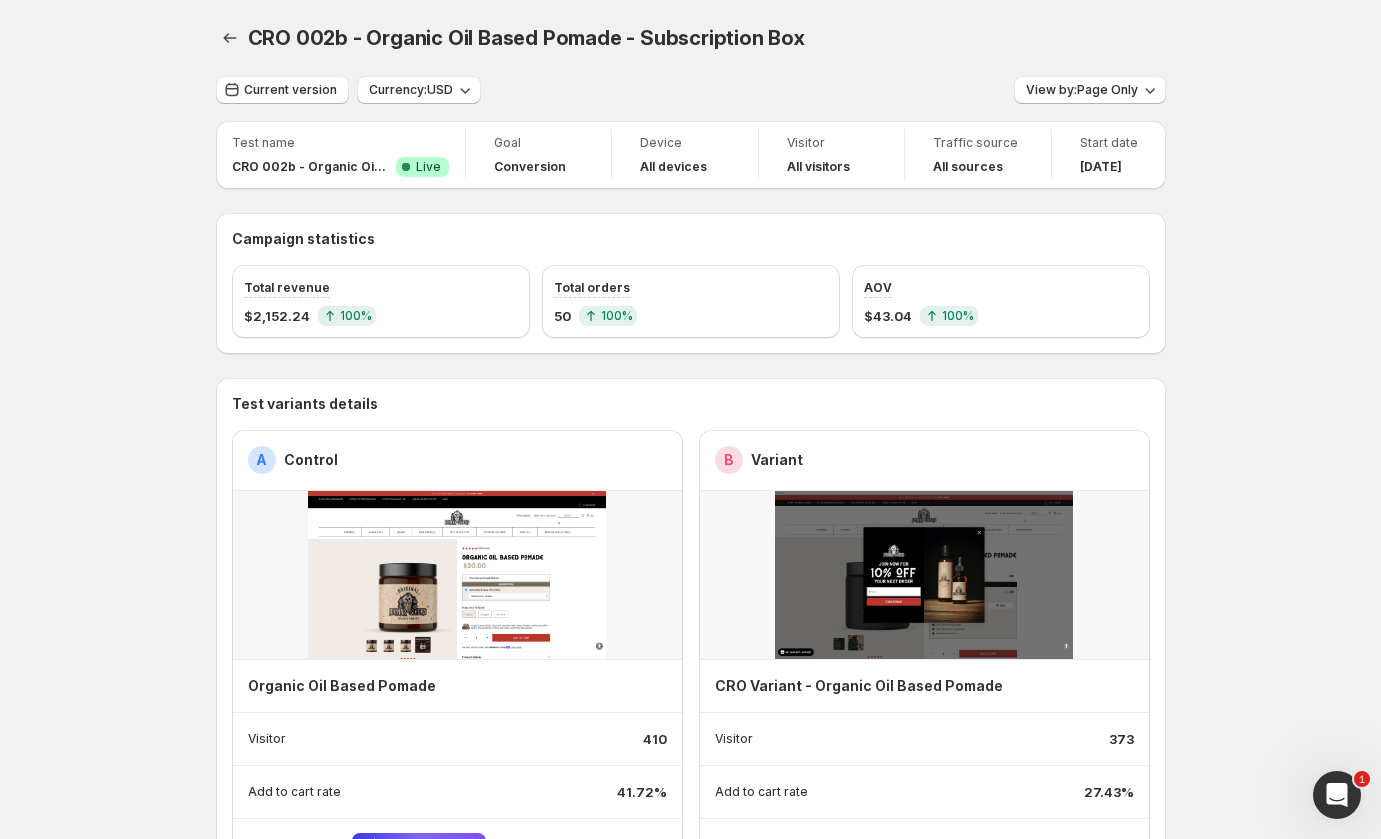 scroll, scrollTop: 539, scrollLeft: 0, axis: vertical 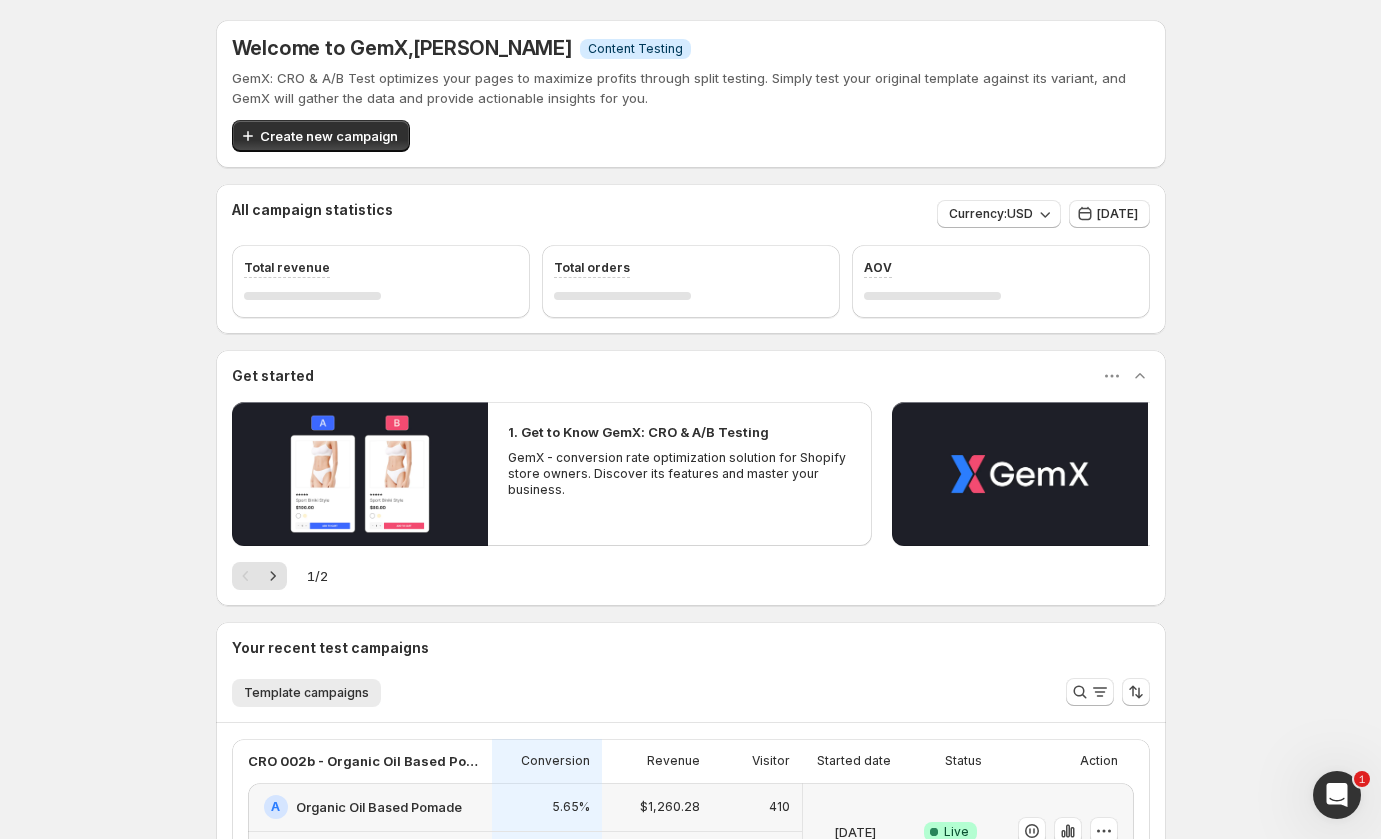 click on "Welcome to GemX ,  [PERSON_NAME] Info Content Testing GemX: CRO & A/B Test optimizes your pages to maximize profits through split testing.
Simply test your original template against its variant, and GemX will gather the data
and provide actionable insights for you. Create new campaign" at bounding box center [691, 94] 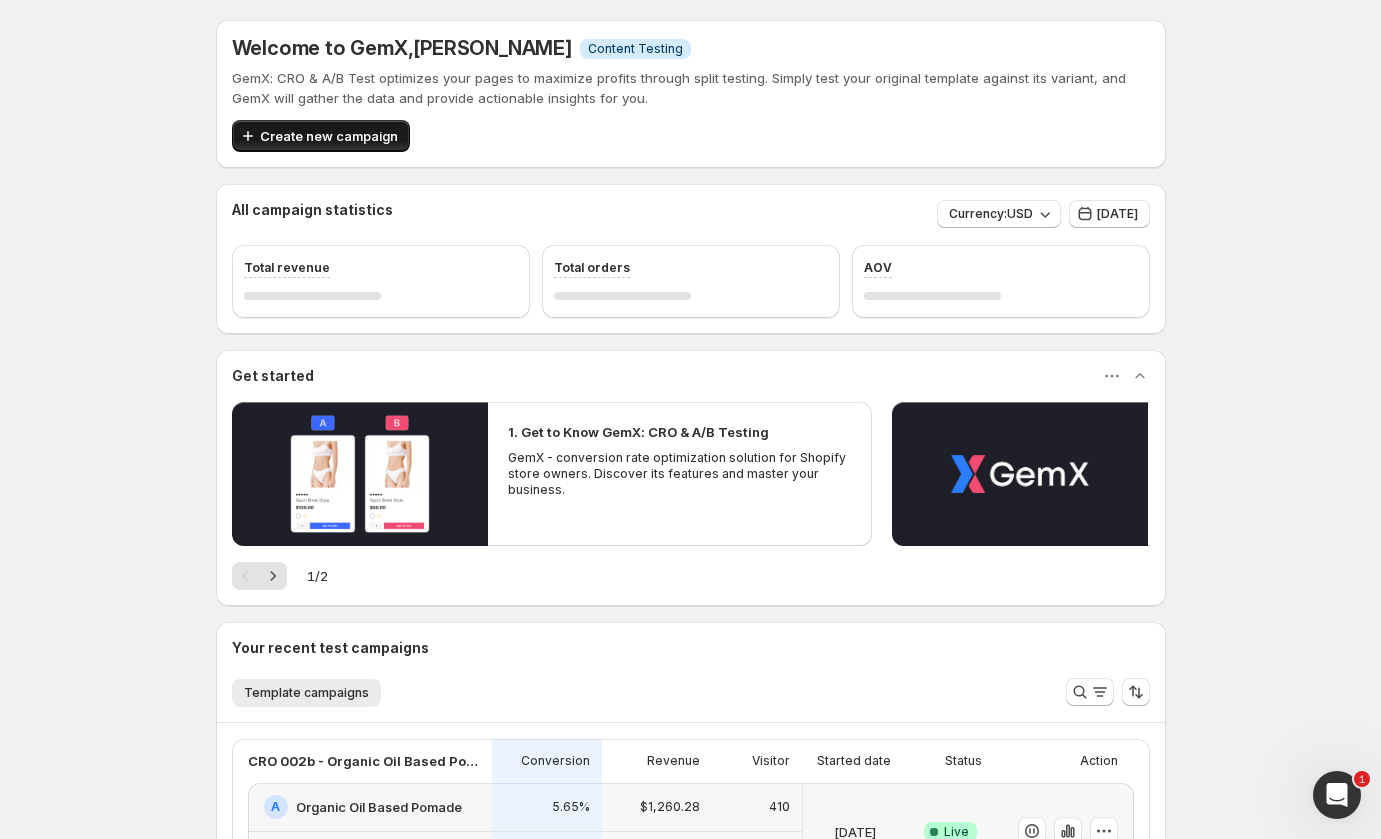 click on "Create new campaign" at bounding box center (329, 136) 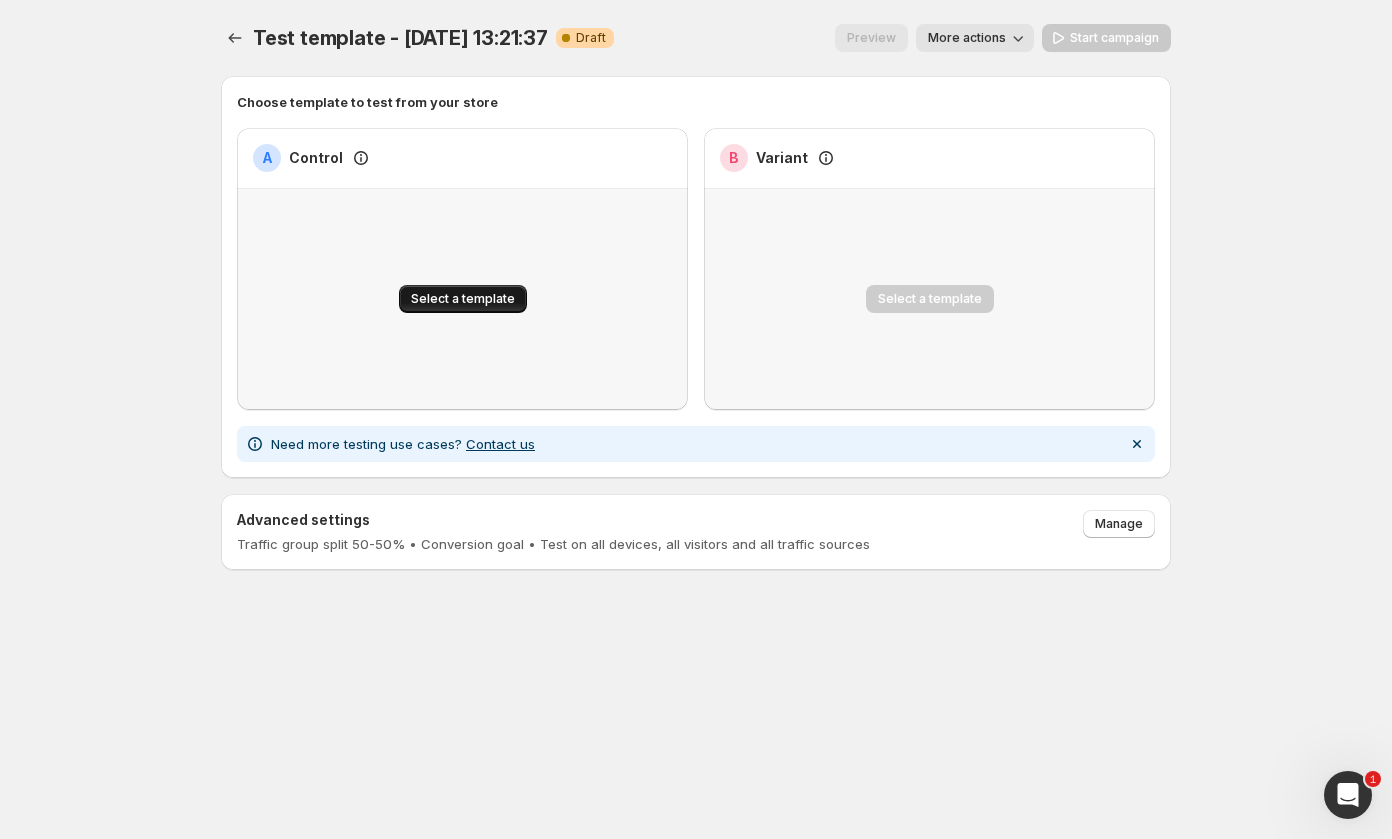 click on "Select a template" at bounding box center [463, 299] 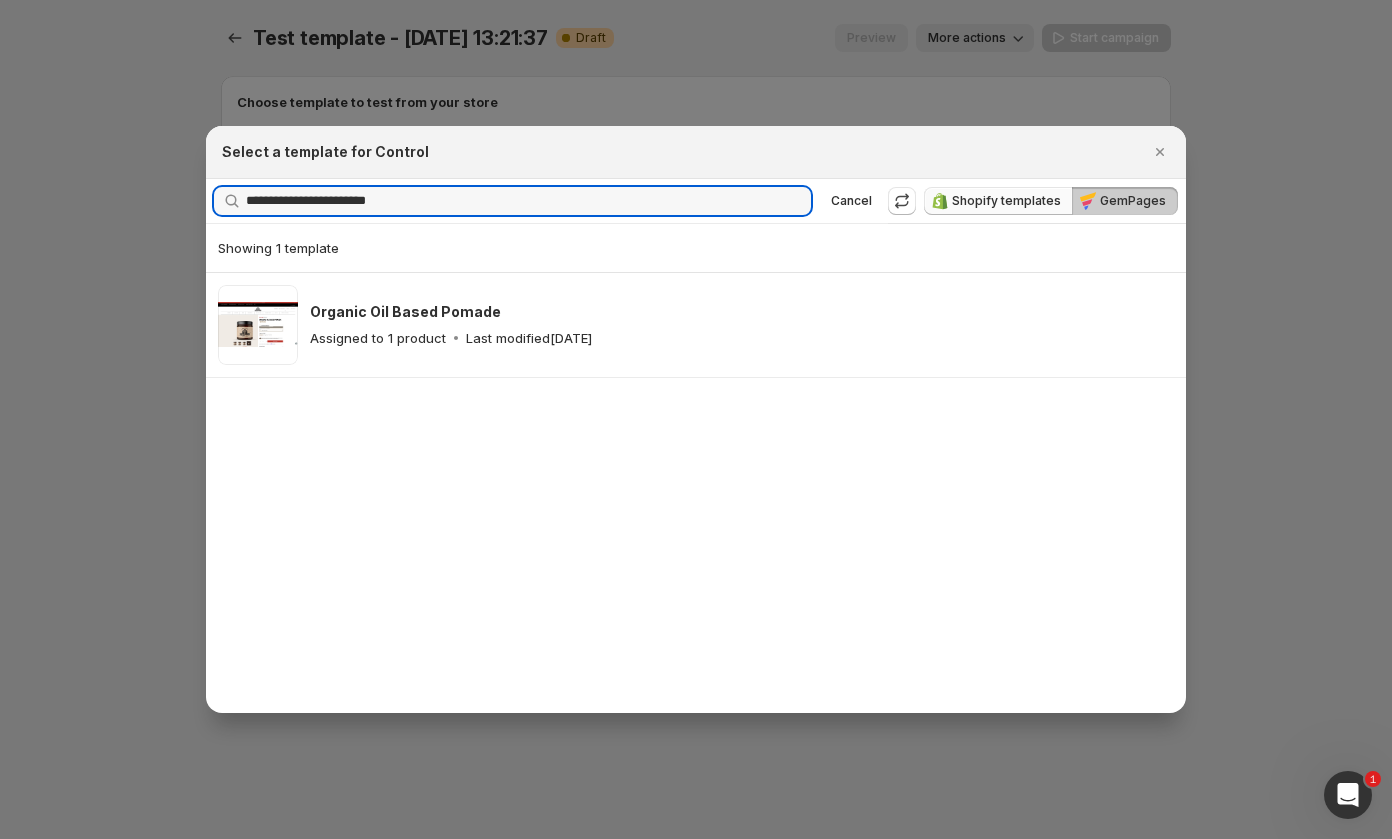 click on "Shopify templates" at bounding box center [1006, 201] 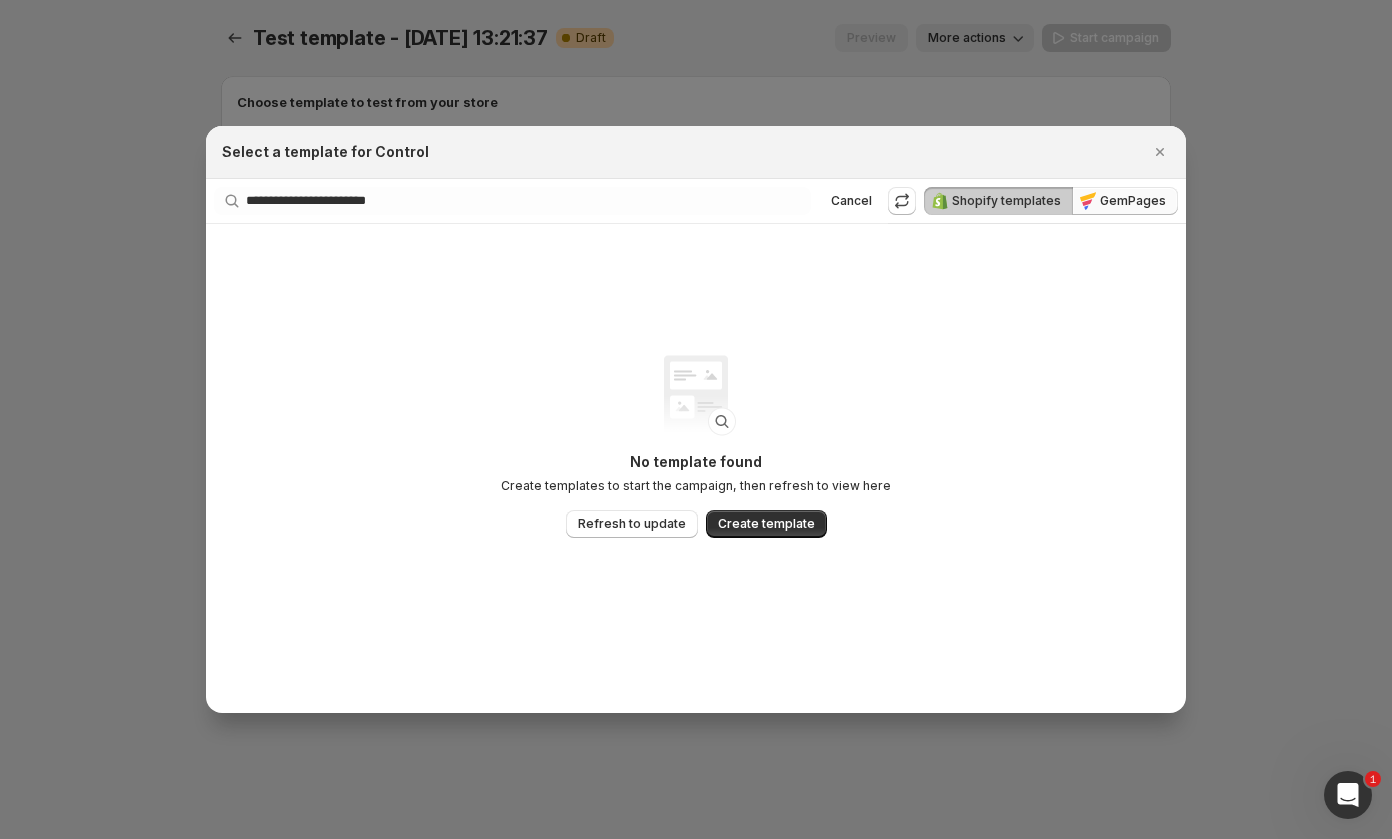 click on "GemPages" at bounding box center (1125, 201) 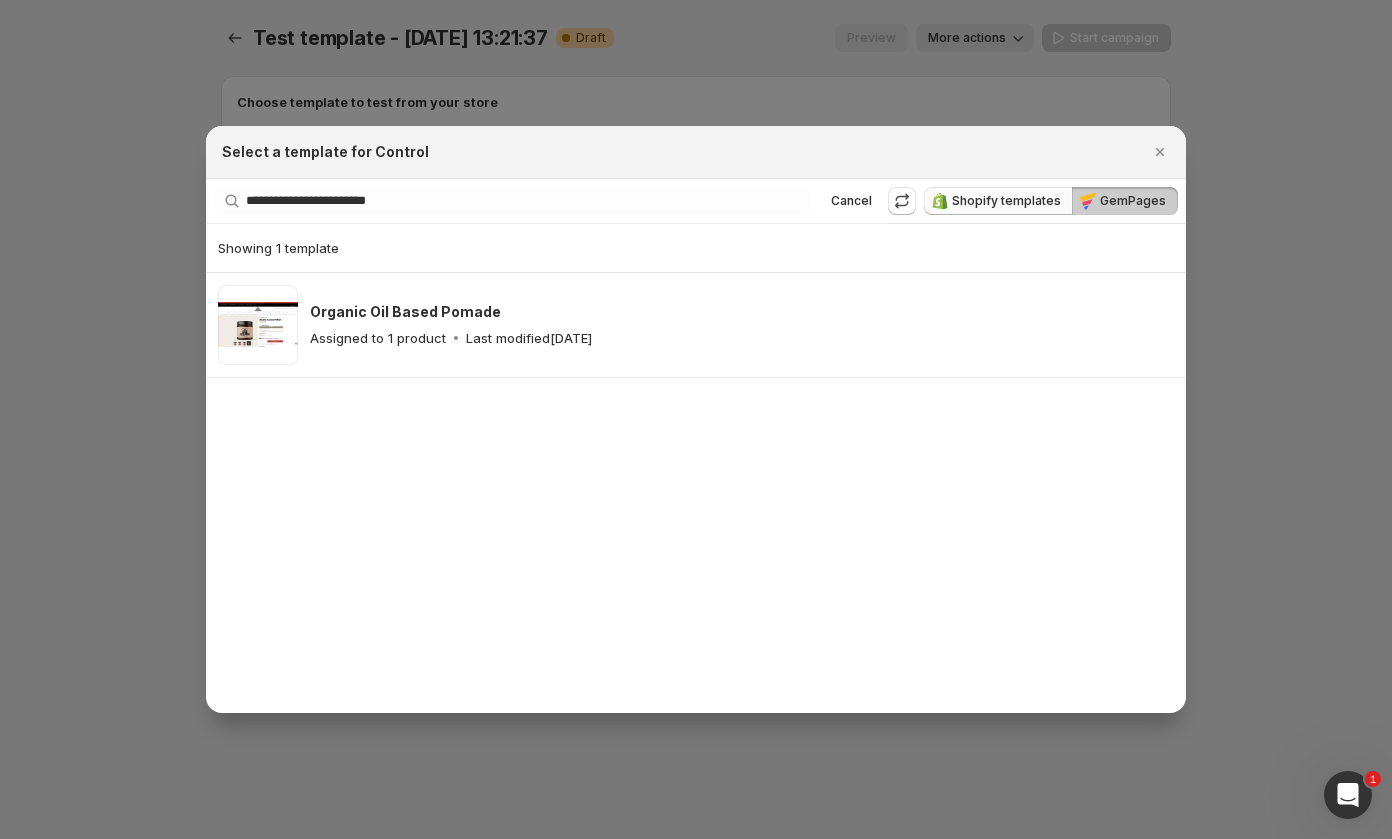 click on "Shopify templates" at bounding box center (998, 201) 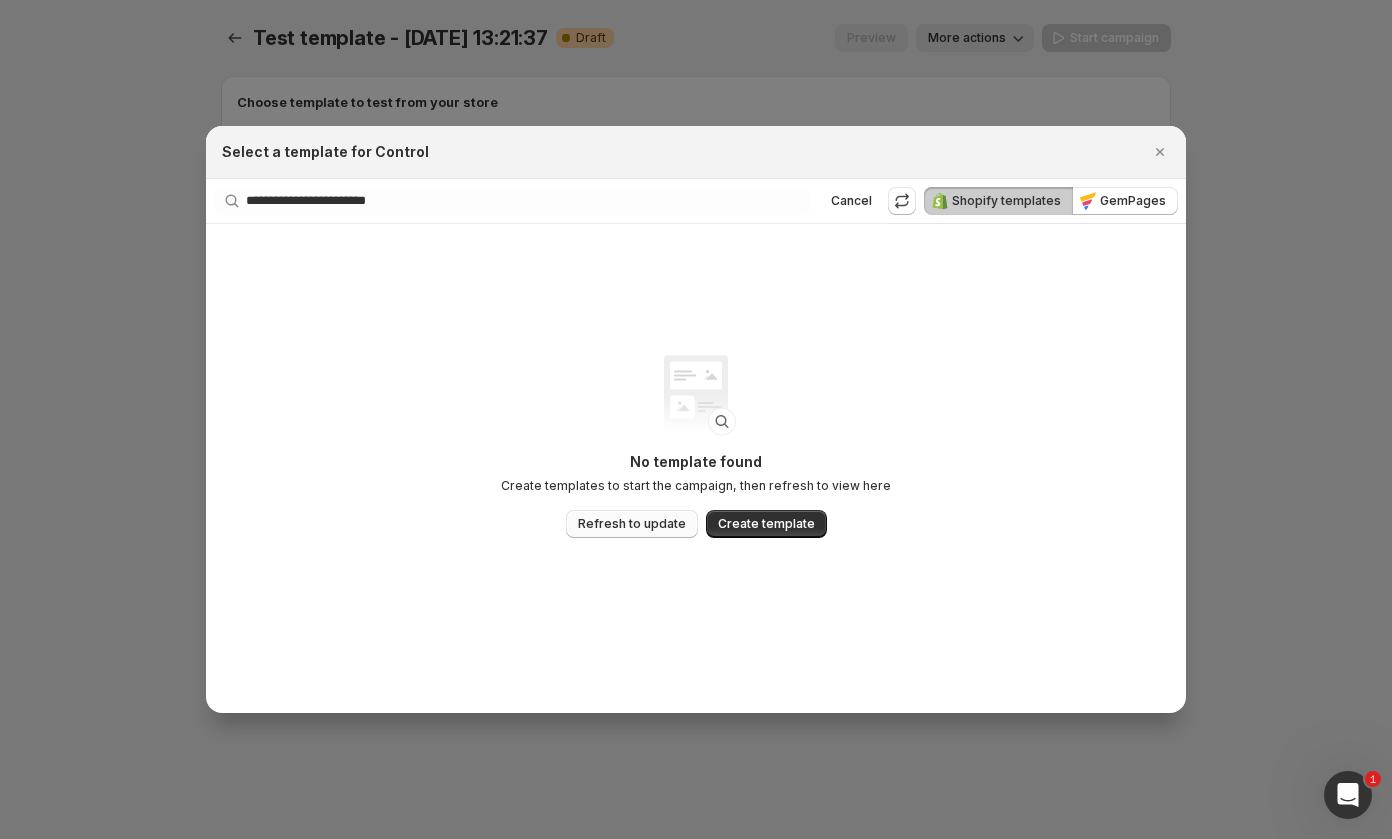 click on "Refresh to update" at bounding box center (632, 524) 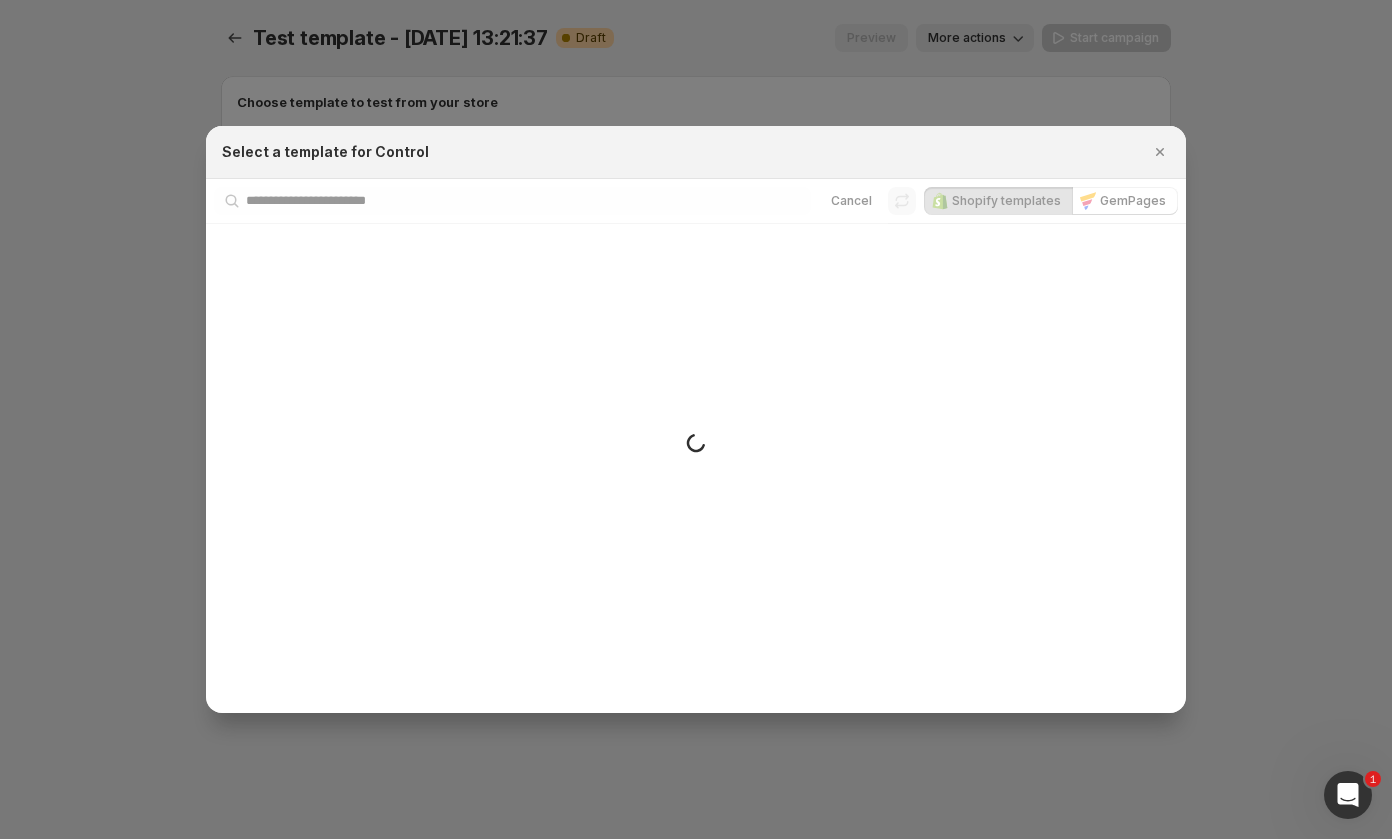 click on "Small spinner example" at bounding box center [696, 446] 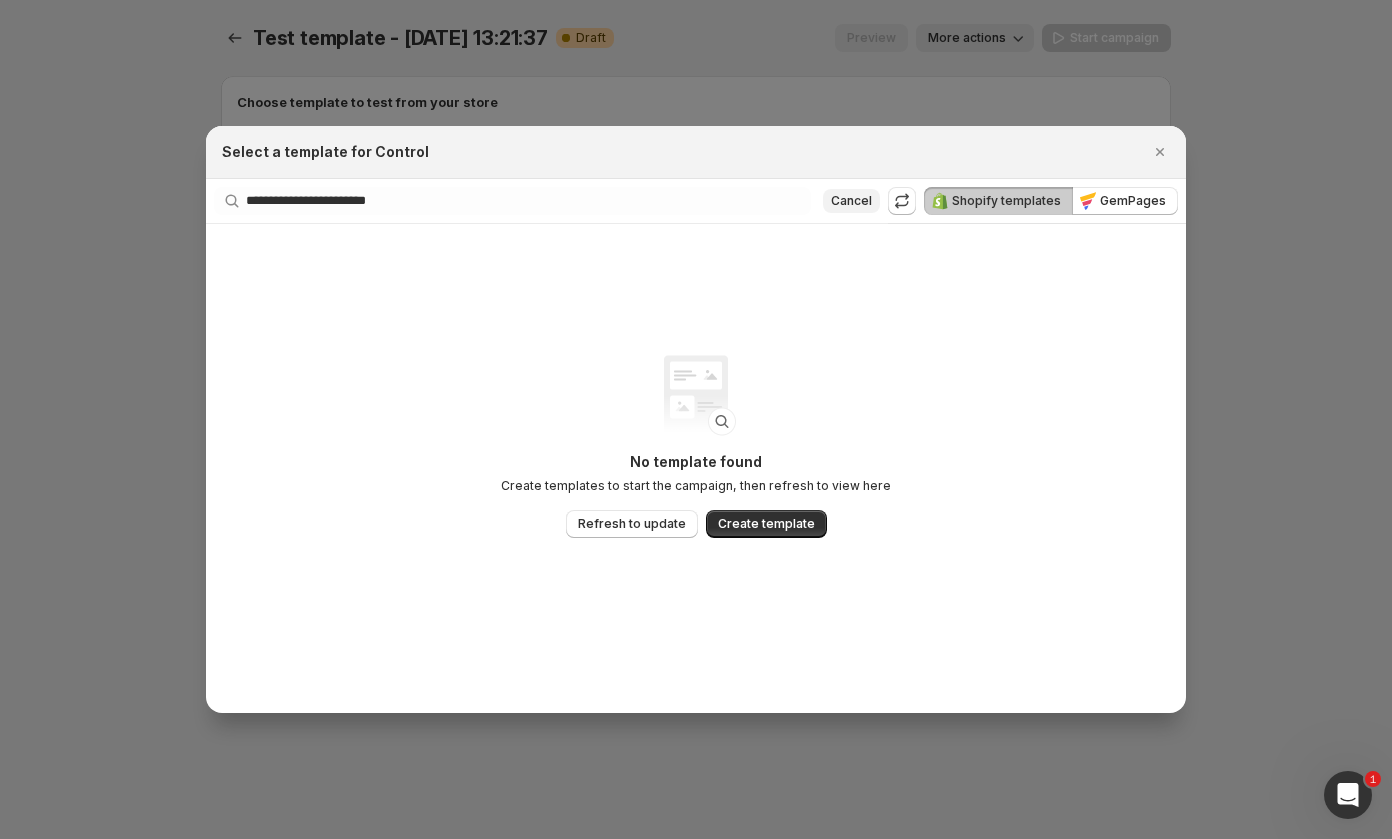 click on "Cancel" at bounding box center (851, 201) 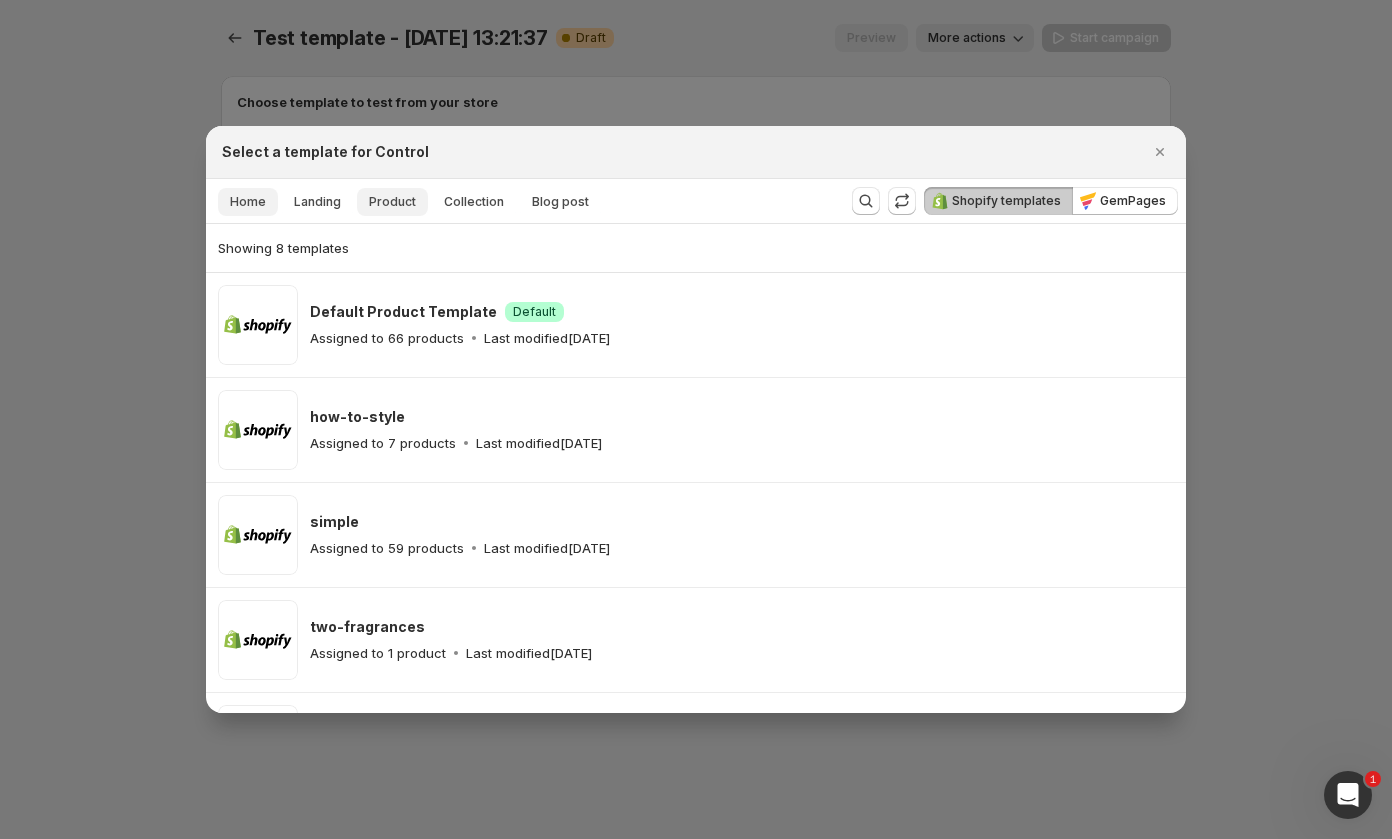 click on "Home" at bounding box center (248, 202) 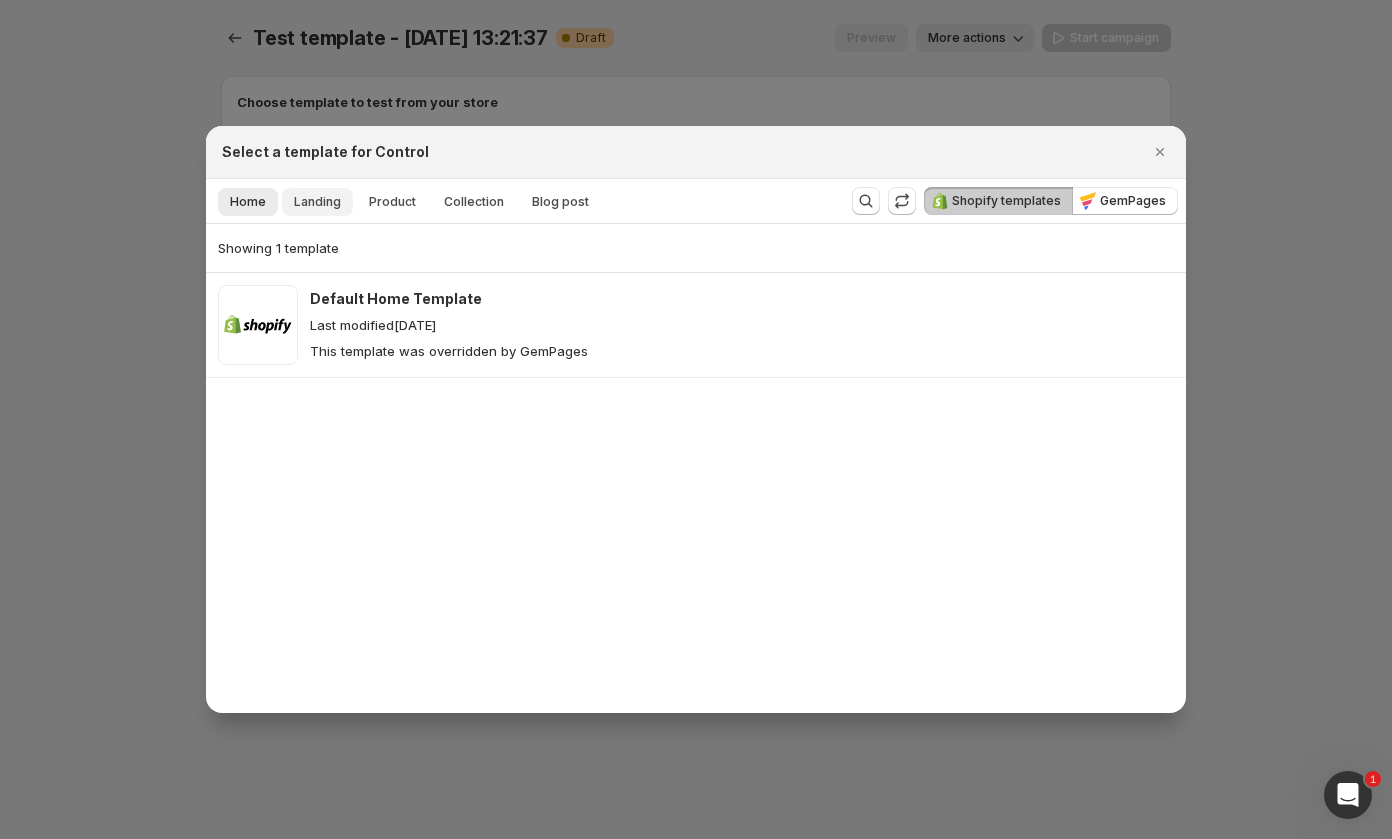 click on "Landing" at bounding box center [317, 202] 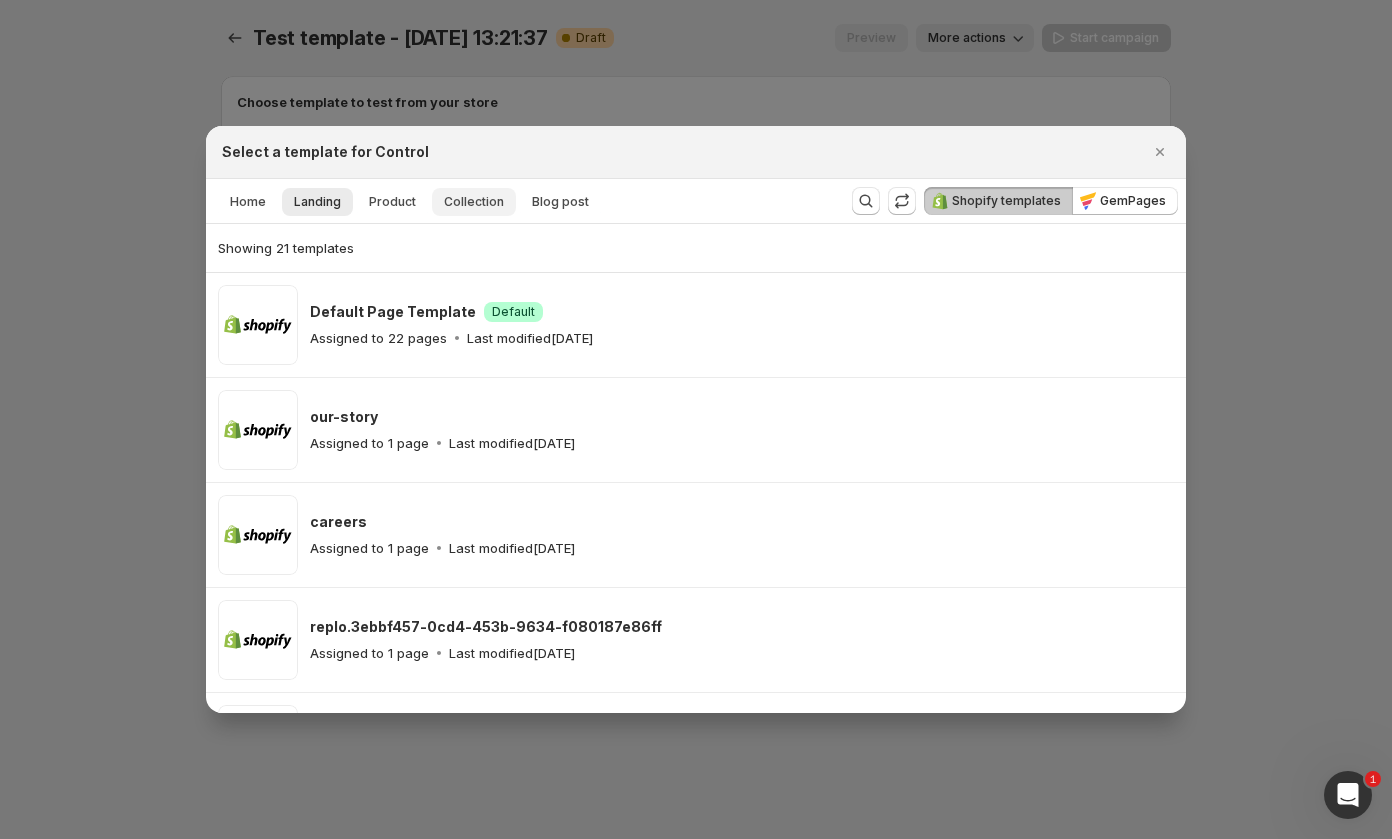 click on "Collection" at bounding box center (474, 202) 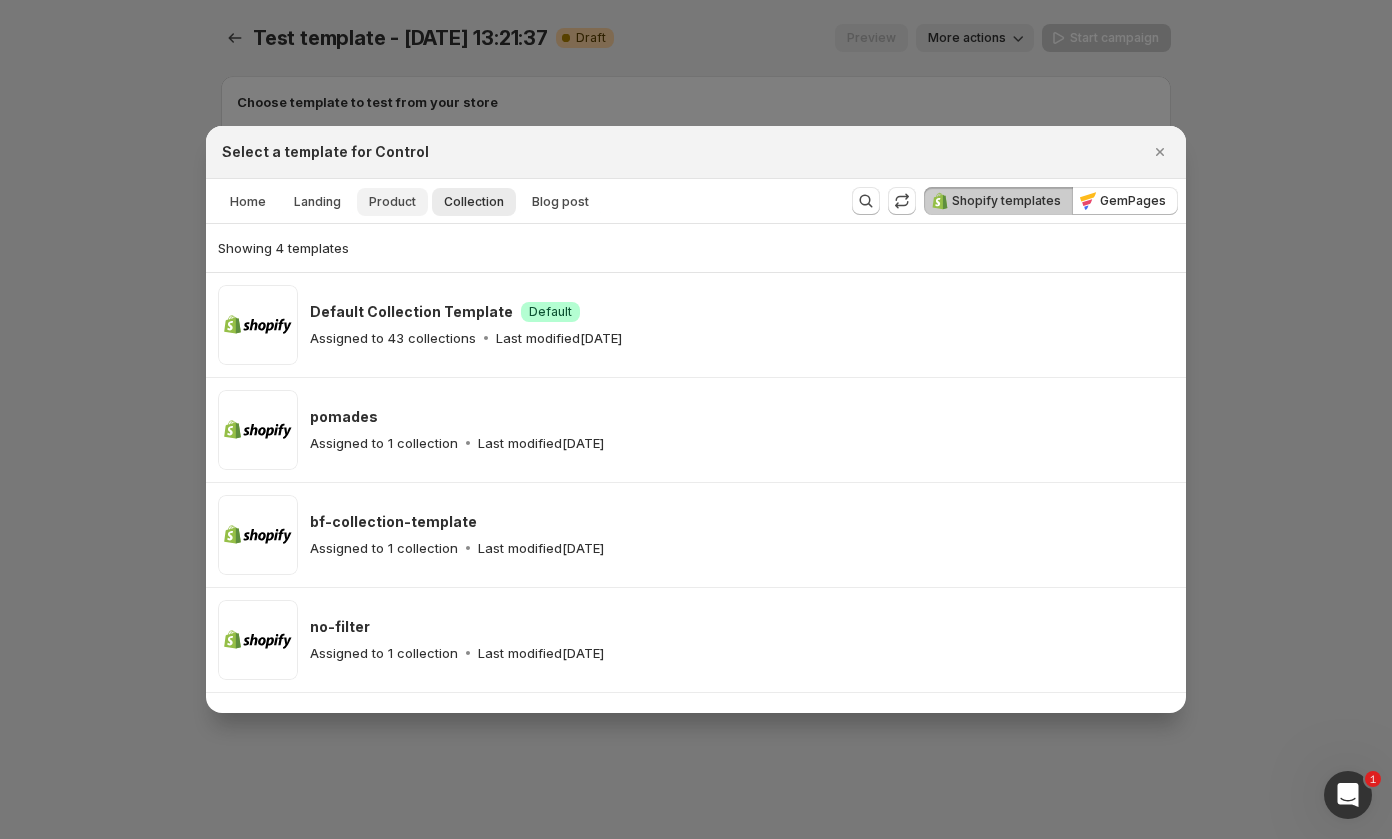 click on "Product" at bounding box center (392, 202) 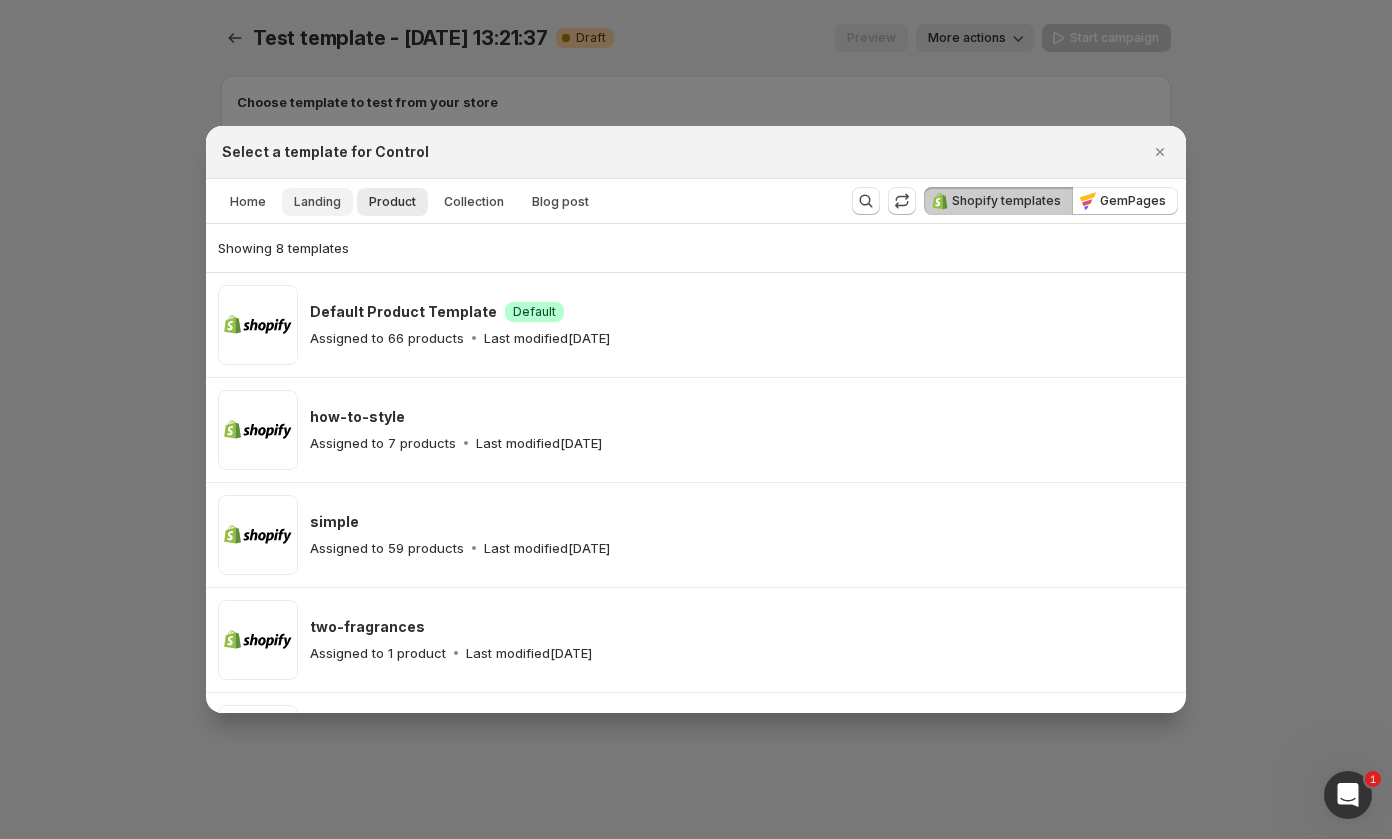 click on "Landing" at bounding box center (317, 202) 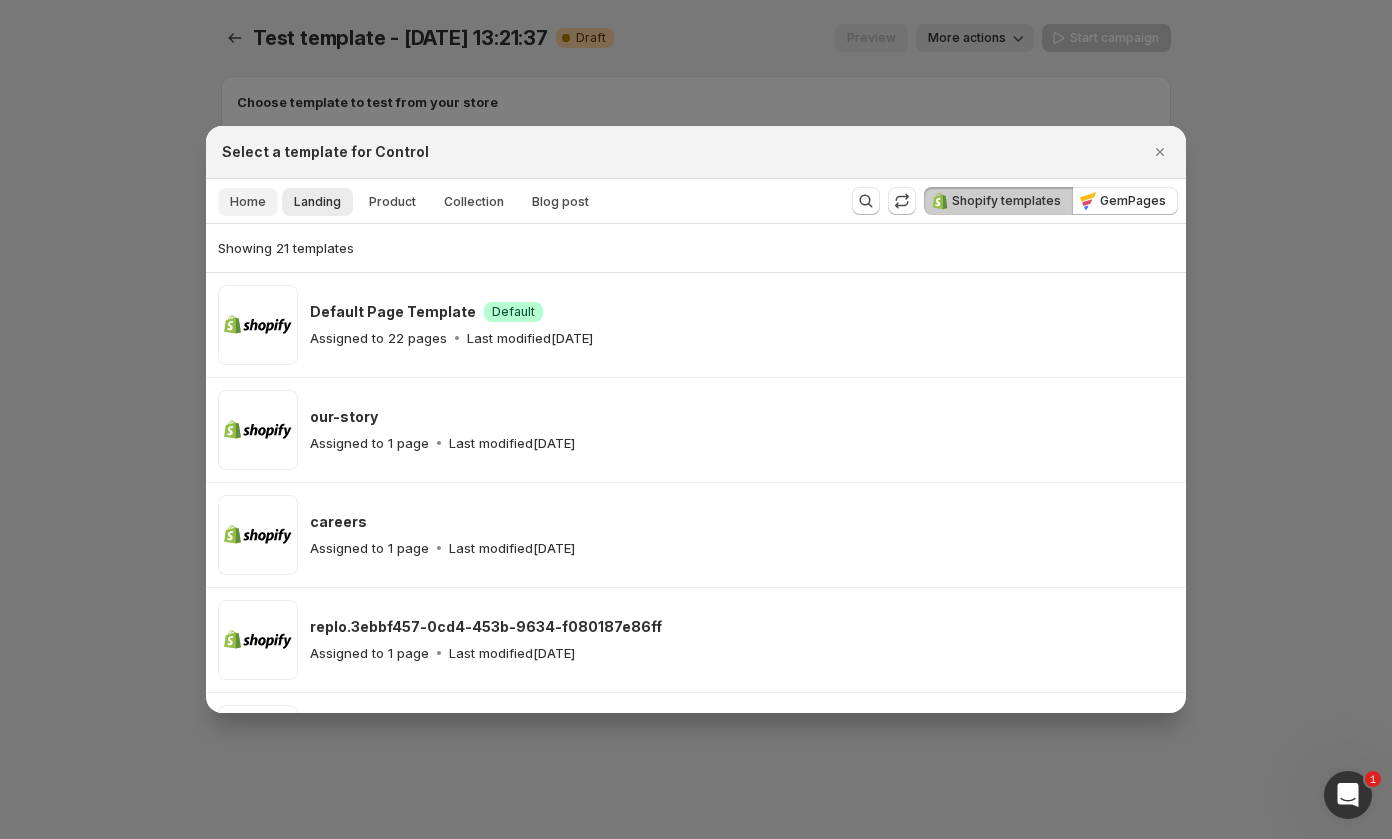 click on "Home" at bounding box center [248, 202] 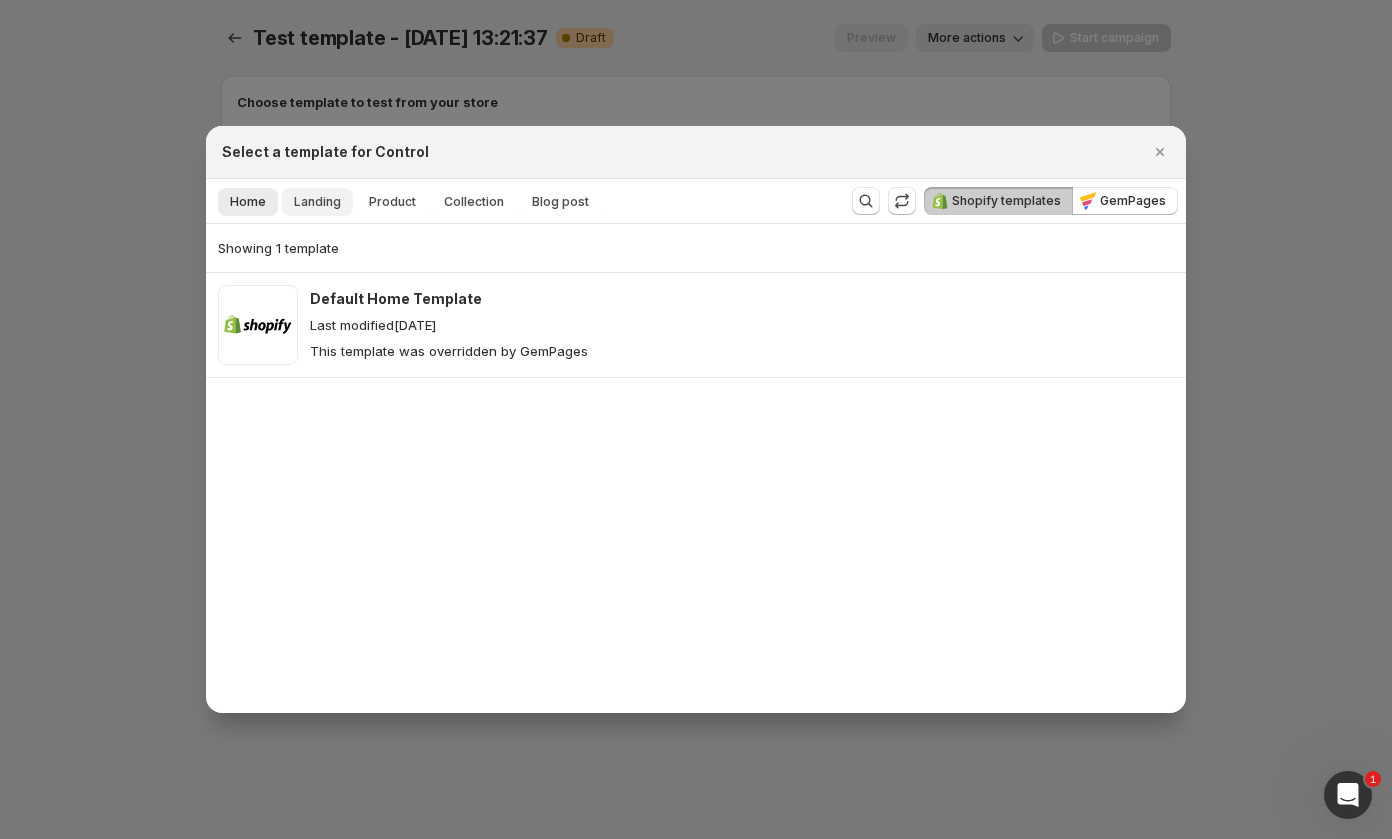 click on "Landing" at bounding box center [317, 202] 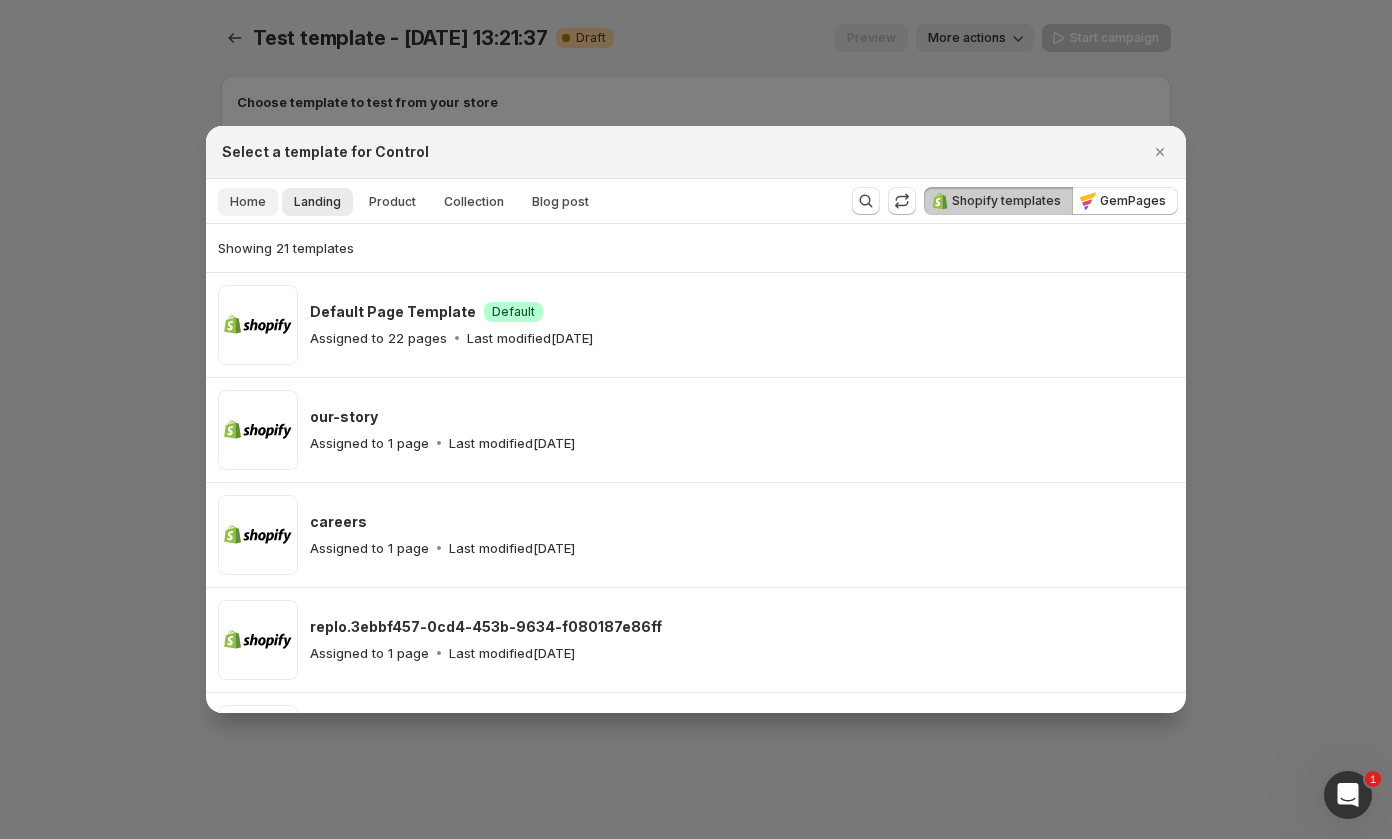 click on "Home" at bounding box center [248, 202] 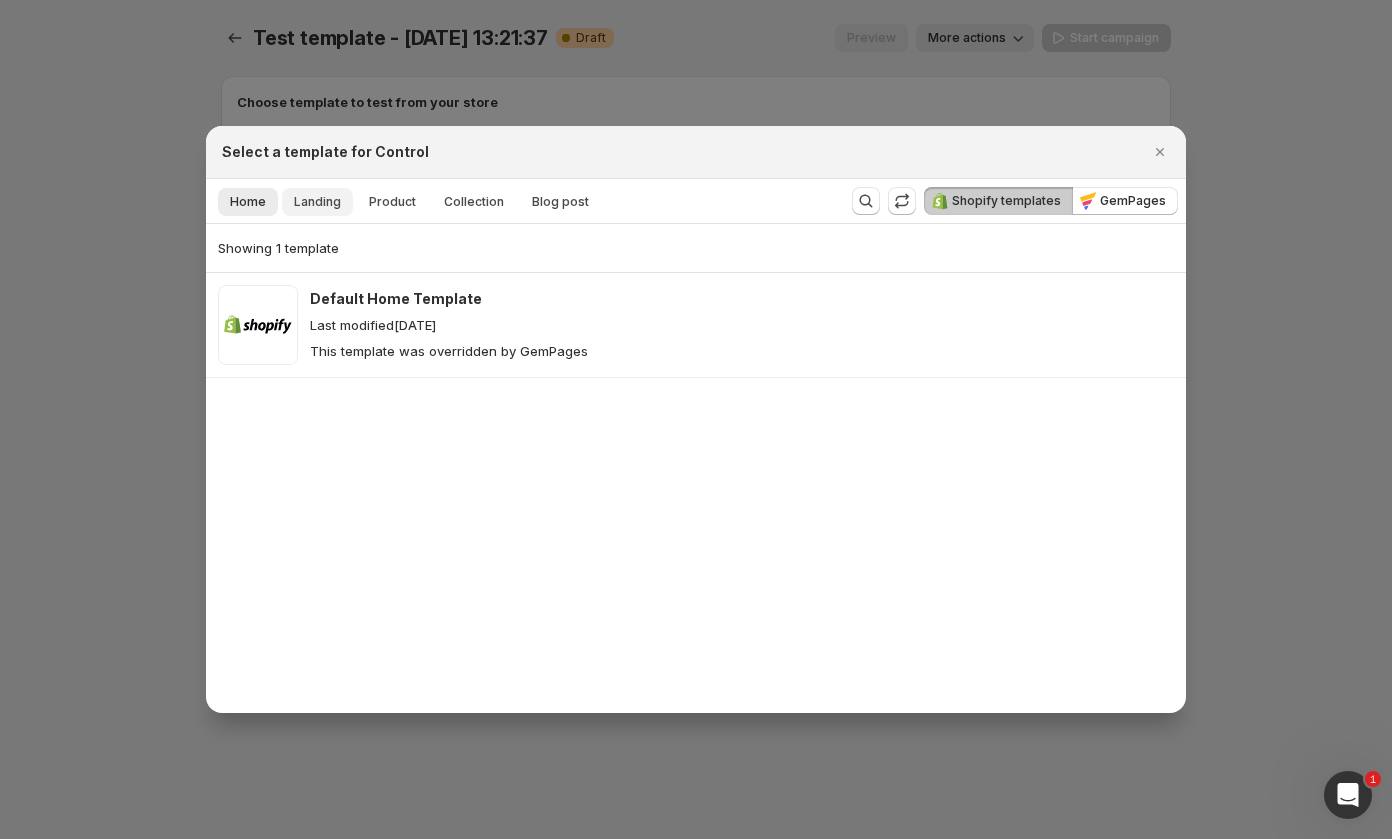 click on "Landing" at bounding box center (317, 202) 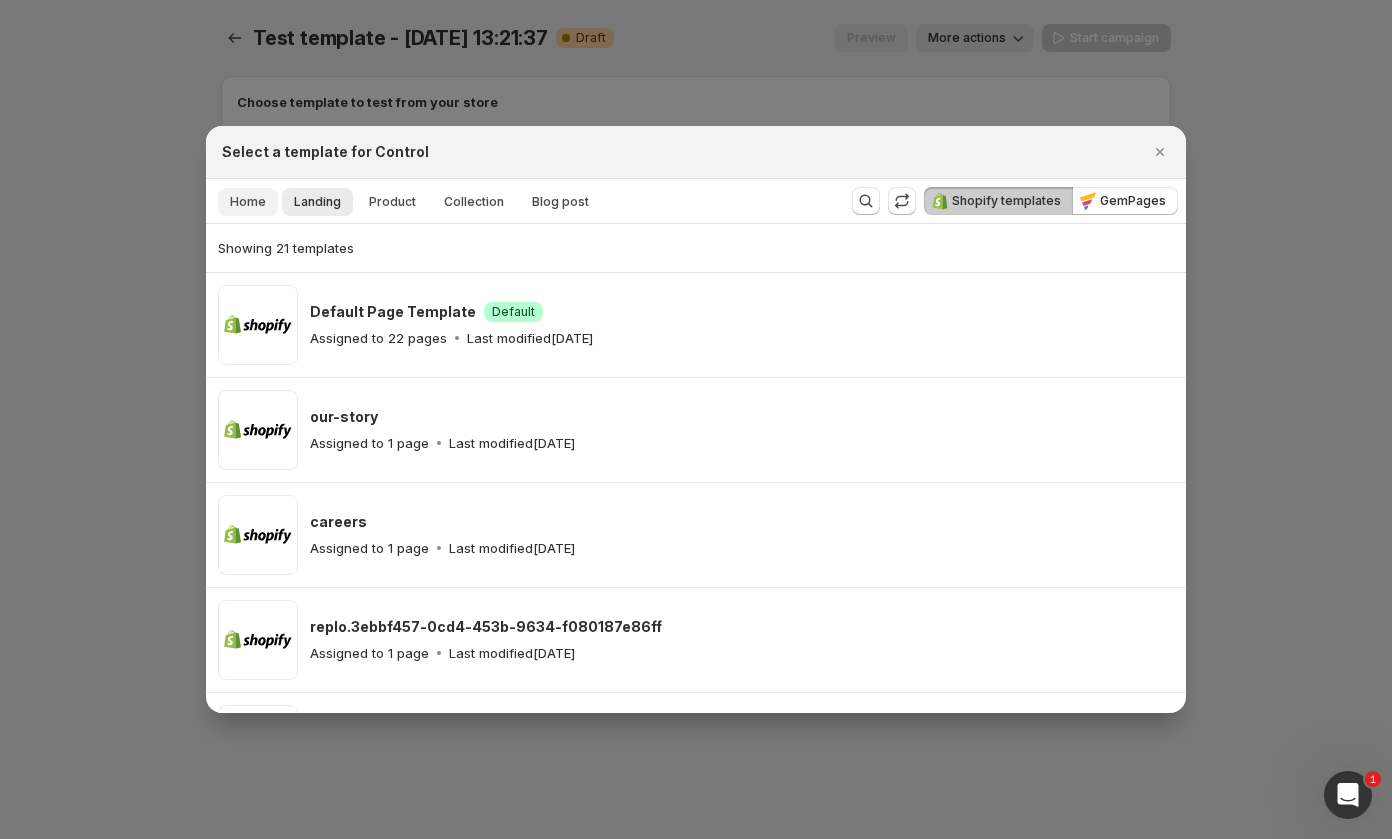 click on "Home" at bounding box center [248, 202] 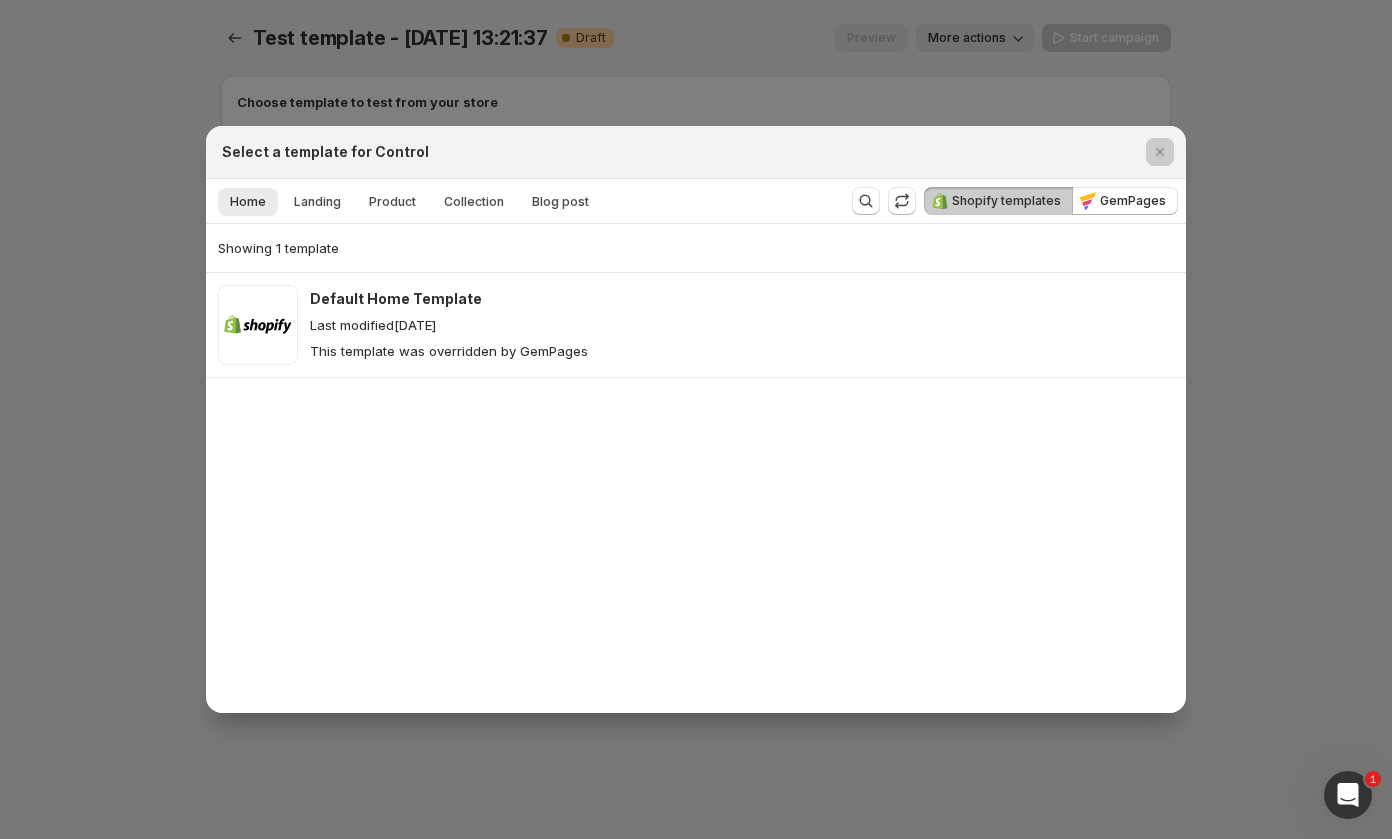 click at bounding box center [696, 419] 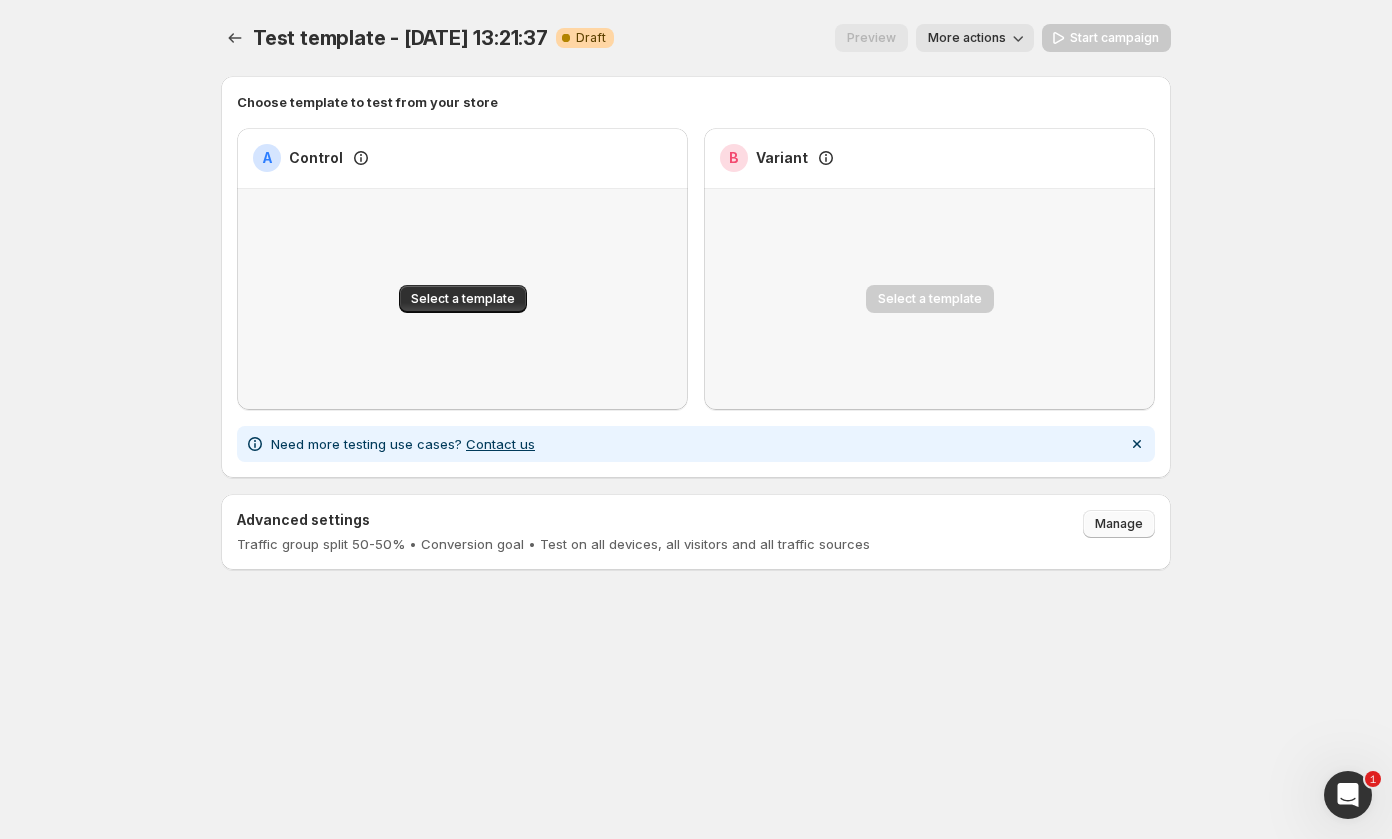 click on "Manage" at bounding box center [1119, 524] 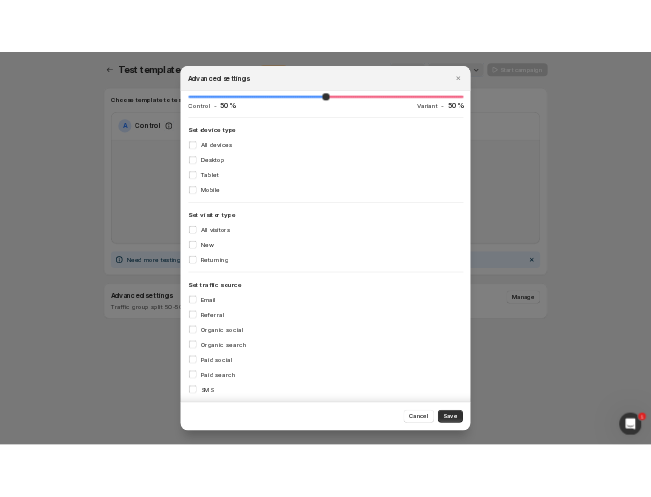 scroll, scrollTop: 0, scrollLeft: 0, axis: both 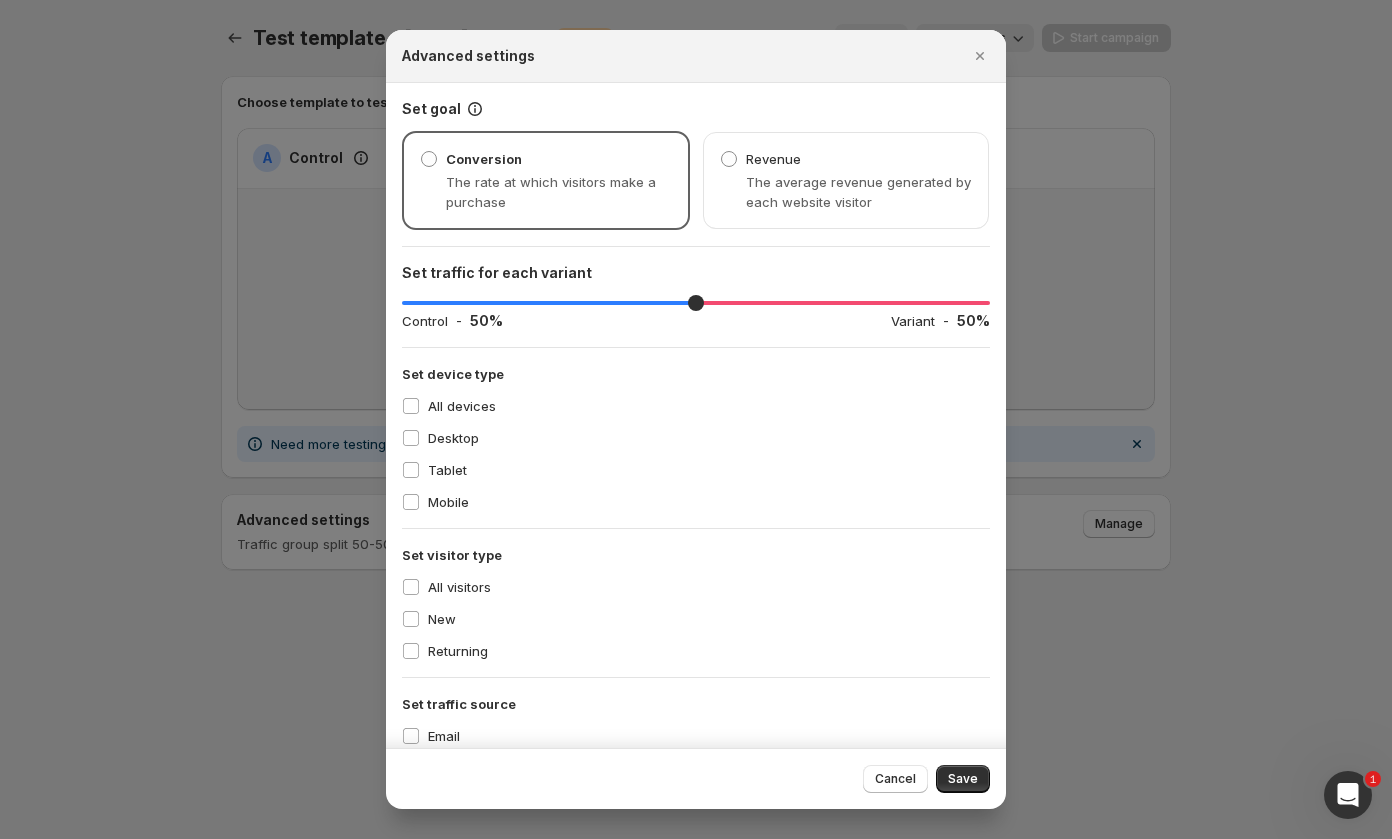 click at bounding box center (696, 419) 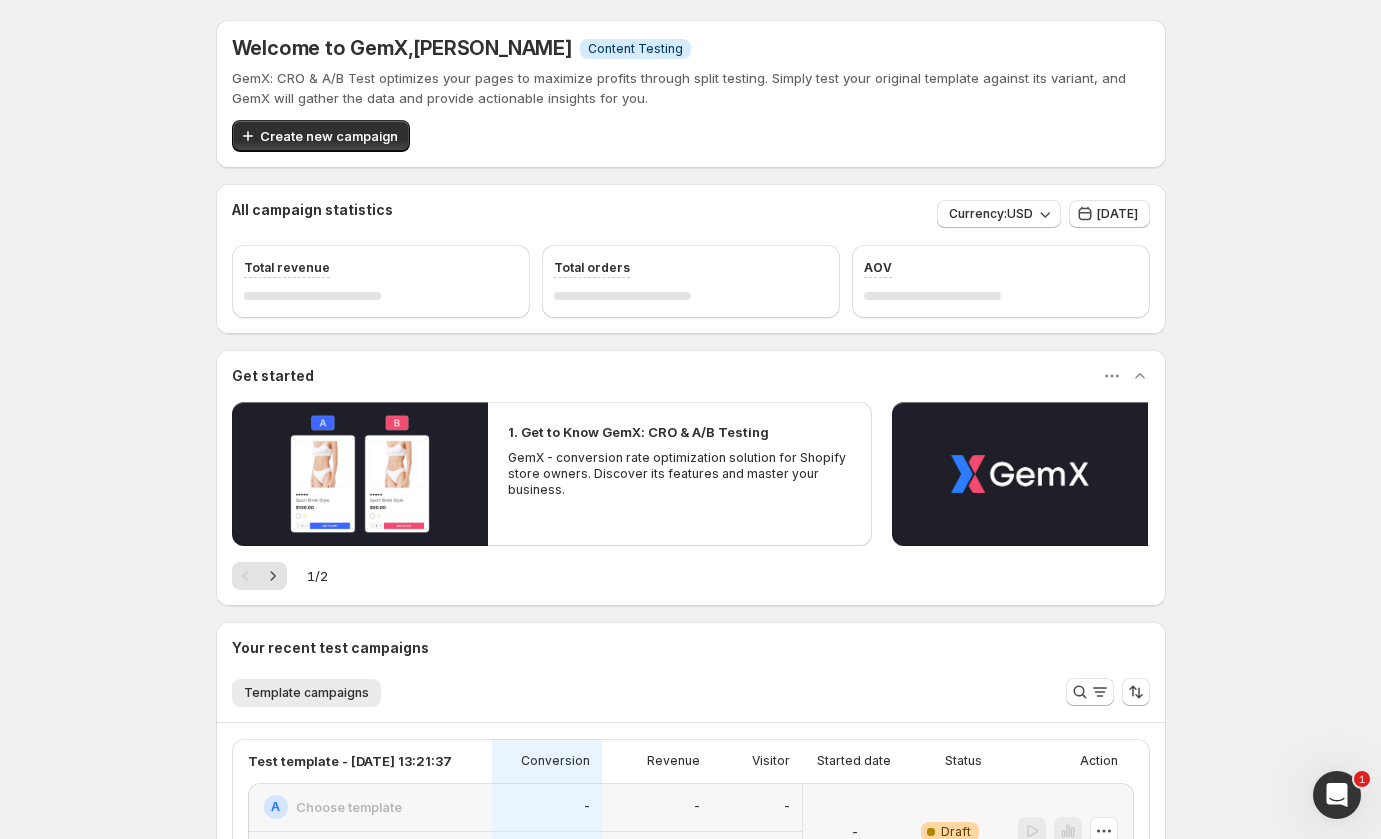 click on "Welcome to GemX ,  [PERSON_NAME] Info Content Testing GemX: CRO & A/B Test optimizes your pages to maximize profits through split testing.
Simply test your original template against its variant, and GemX will gather the data
and provide actionable insights for you. Create new campaign All campaign statistics Currency:  USD [DATE] Total revenue Total orders AOV Get started 1. Get to Know GemX: CRO & A/B Testing GemX - conversion rate optimization solution for Shopify store owners. Discover its features and master your business. 2. Explore GemX: CRO & A/B Testing Use Cases Explore GemX: CRO & A/B testing Use Cases to boost conversion rates and drive growth. 1 / 2 Your recent test campaigns Template campaigns More views Template campaigns More views Test template - [DATE] 13:21:37 Conversion Revenue Visitor Started date Status Action A Choose template B Choose template - - - - - - - Warning Complete Draft CRO 002b - Organic Oil Based Pomade - Subscription Box Conversion Revenue Visitor A B" at bounding box center [690, 946] 